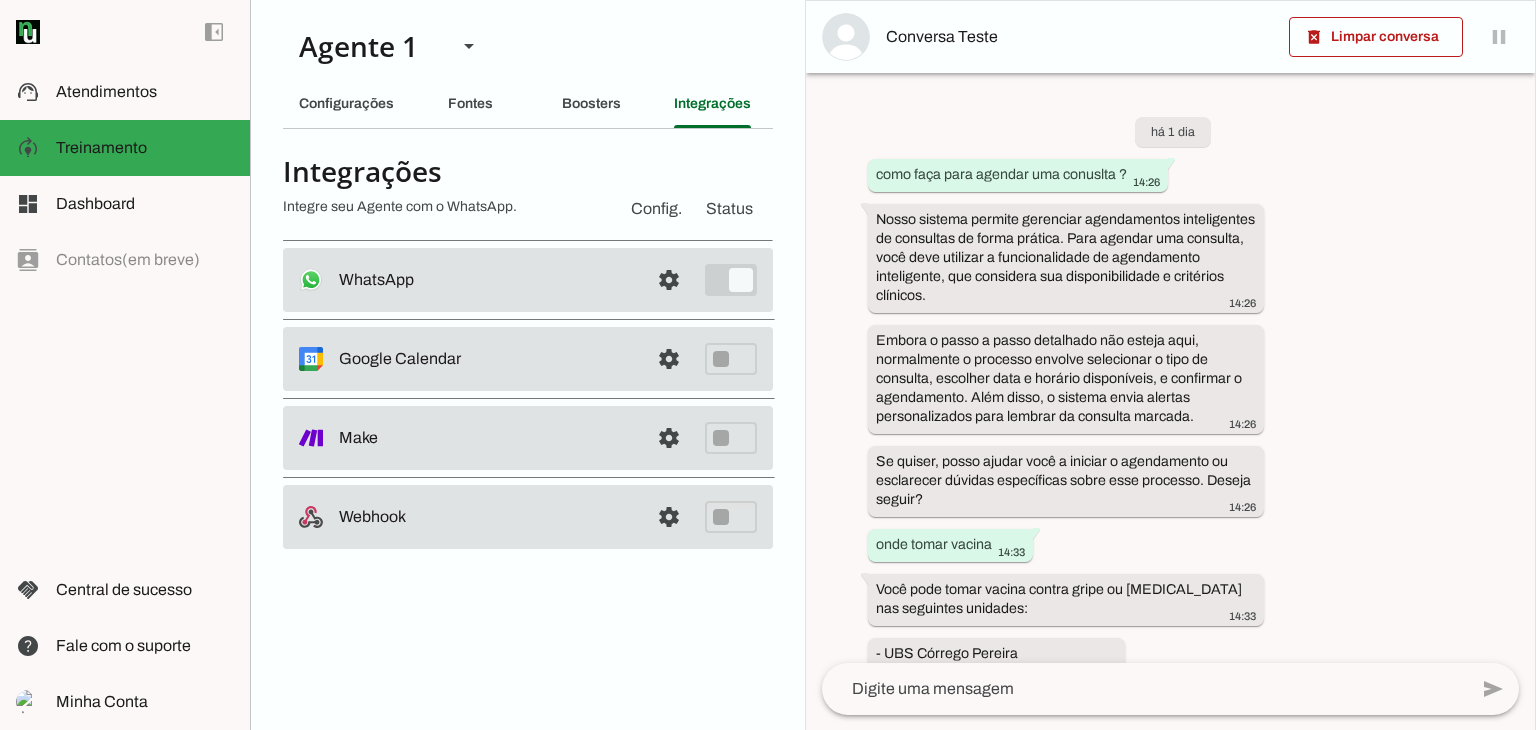 scroll, scrollTop: 0, scrollLeft: 0, axis: both 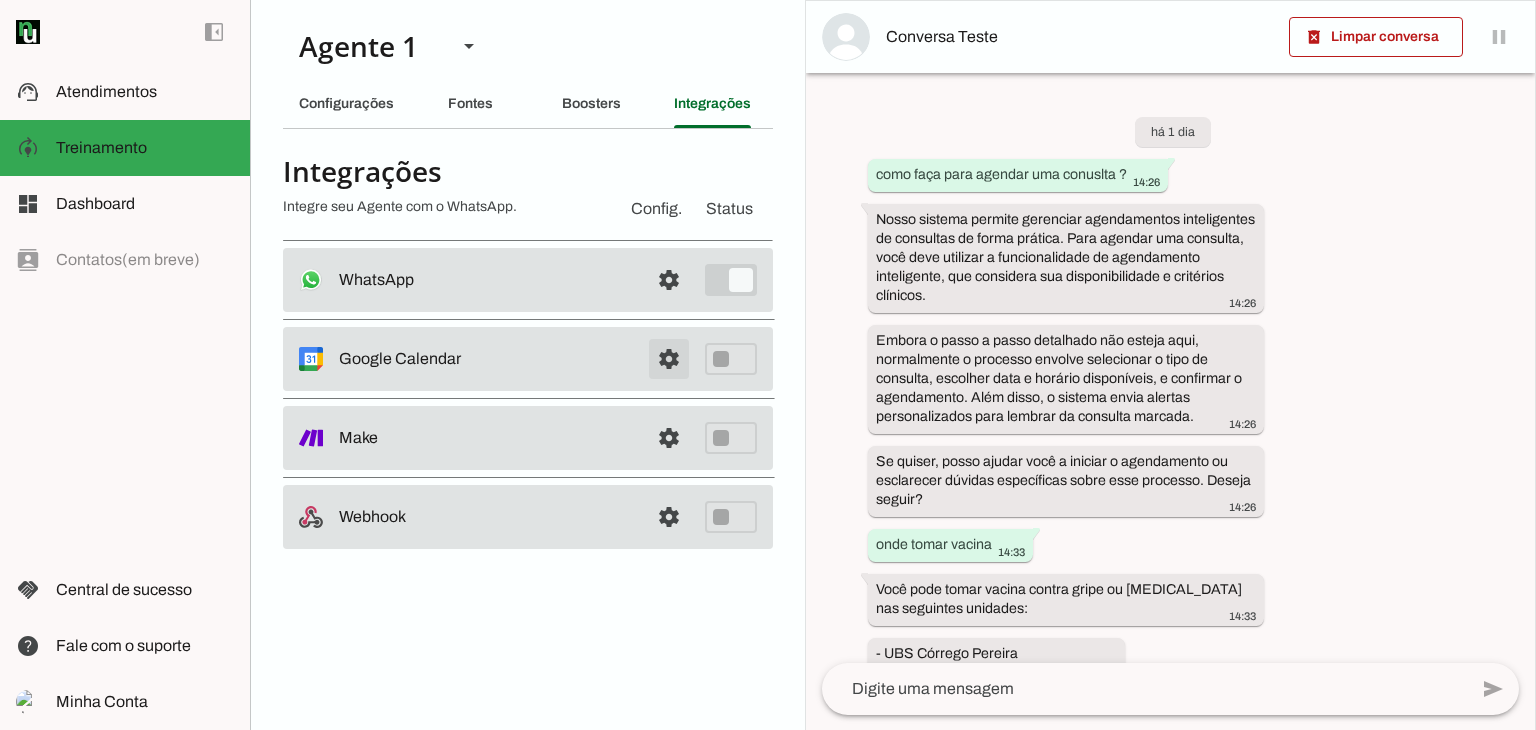 click at bounding box center [669, 280] 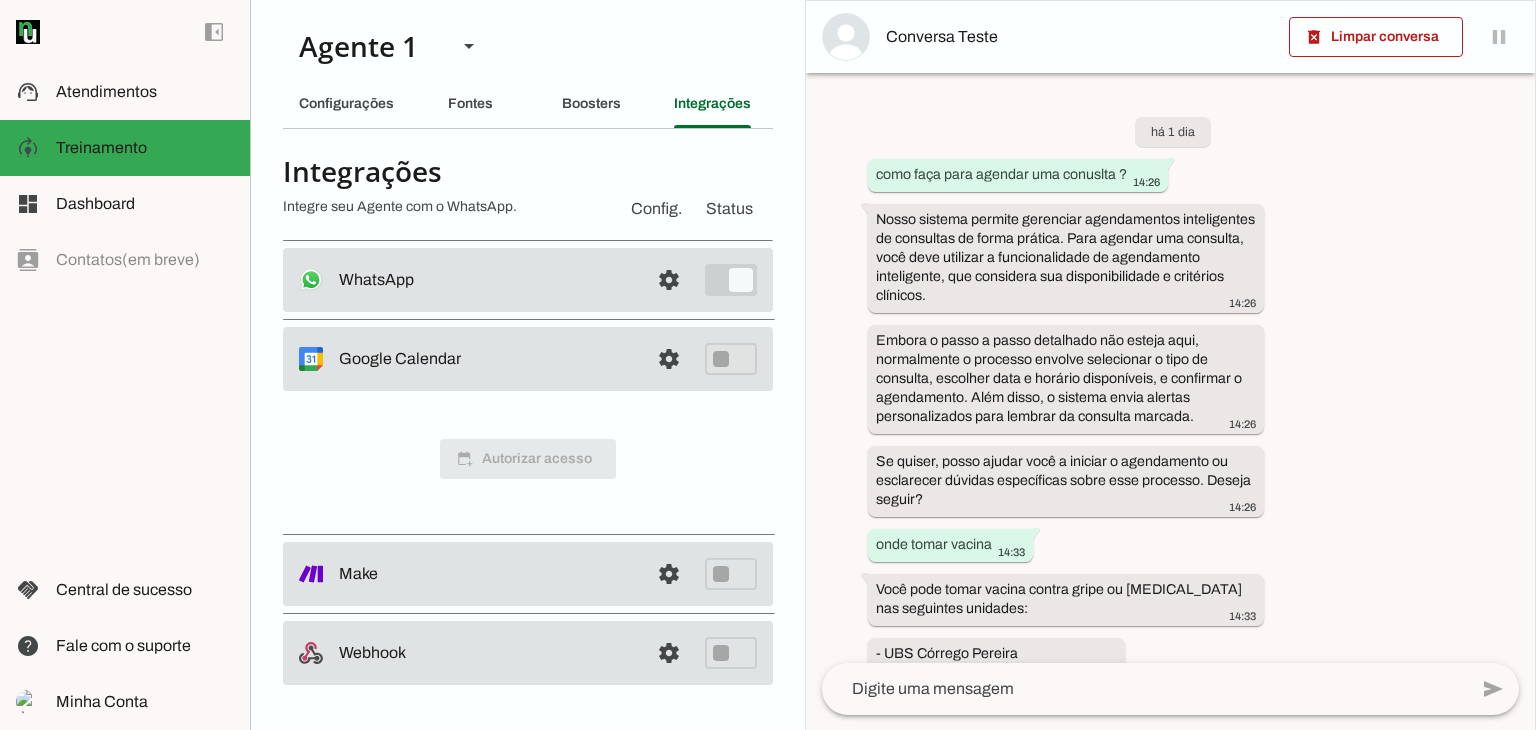 type 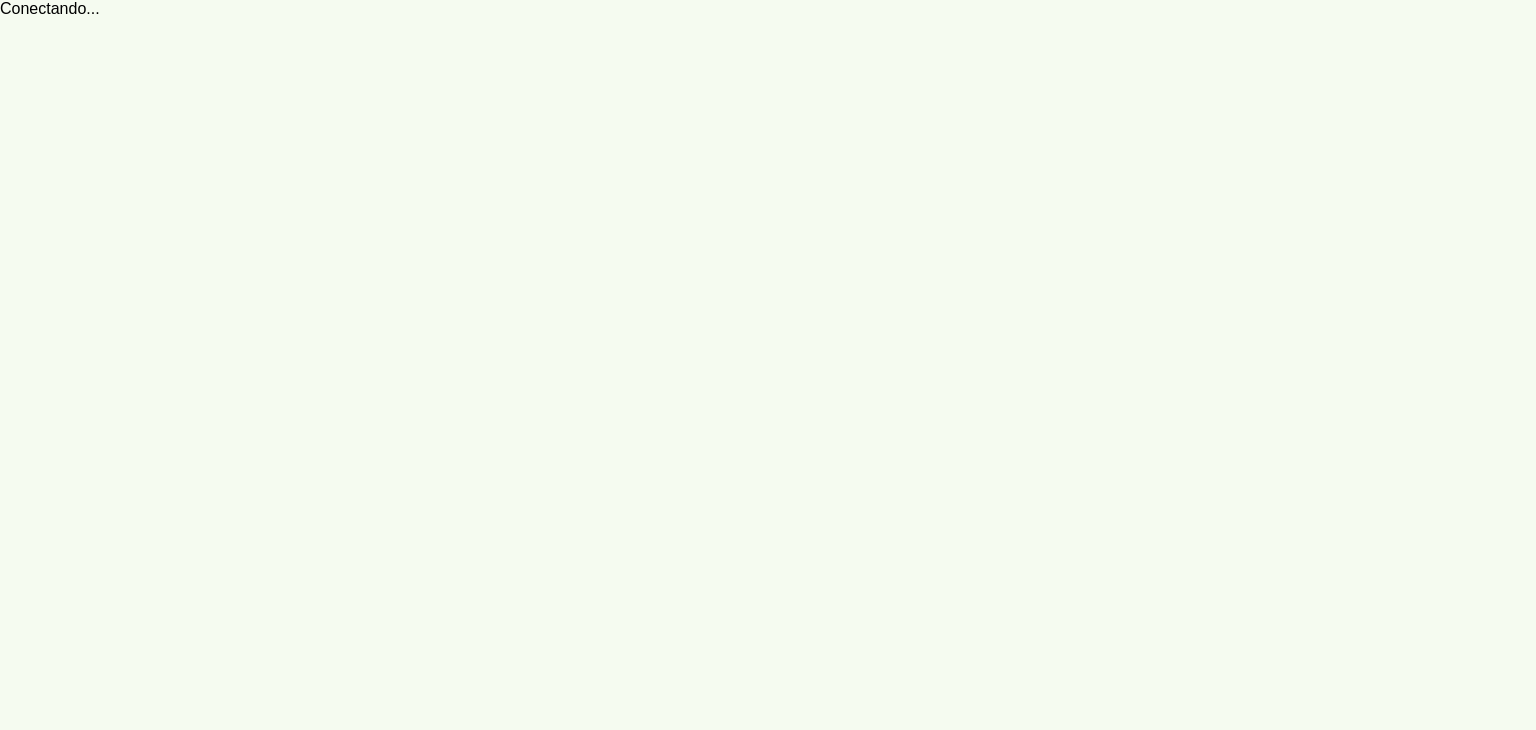 scroll, scrollTop: 0, scrollLeft: 0, axis: both 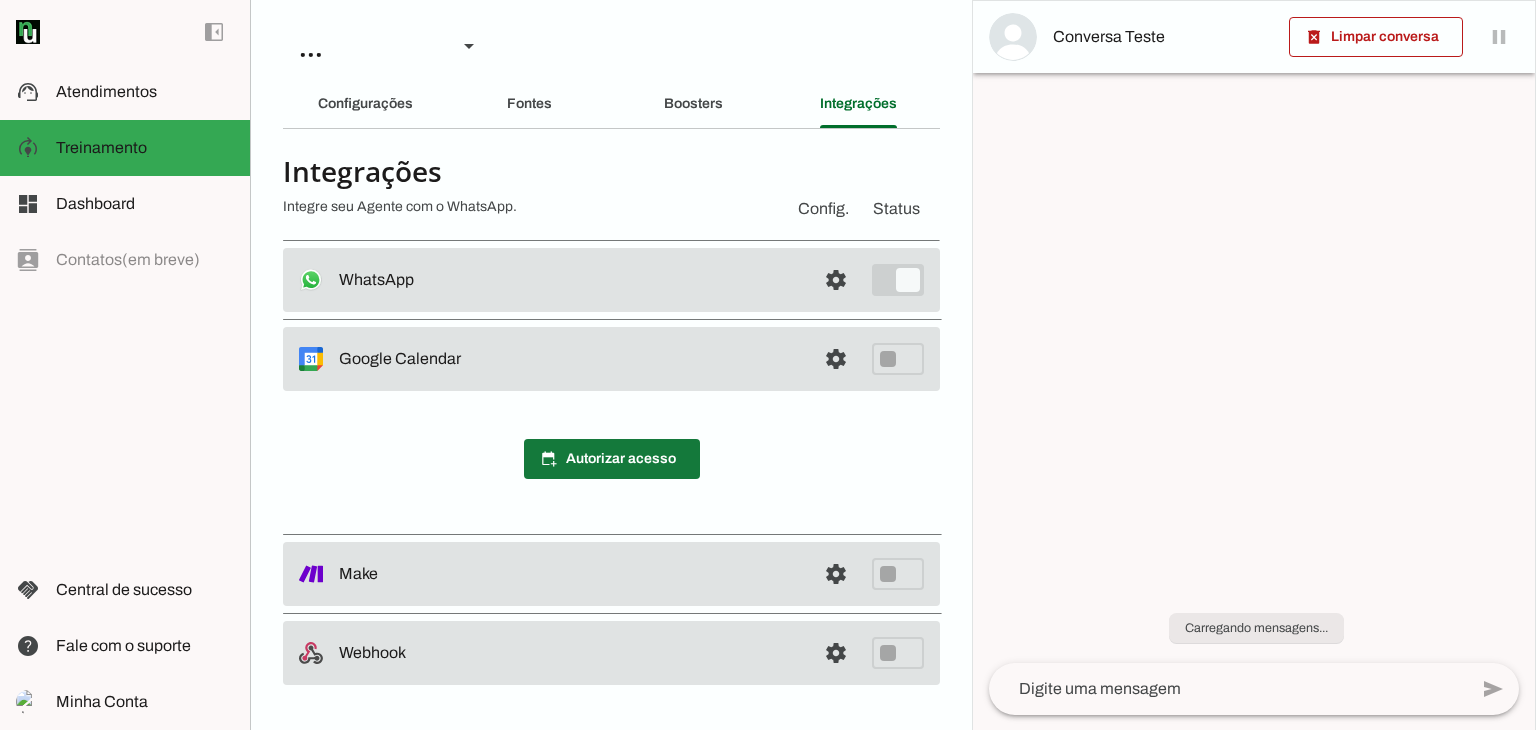 click at bounding box center [612, 459] 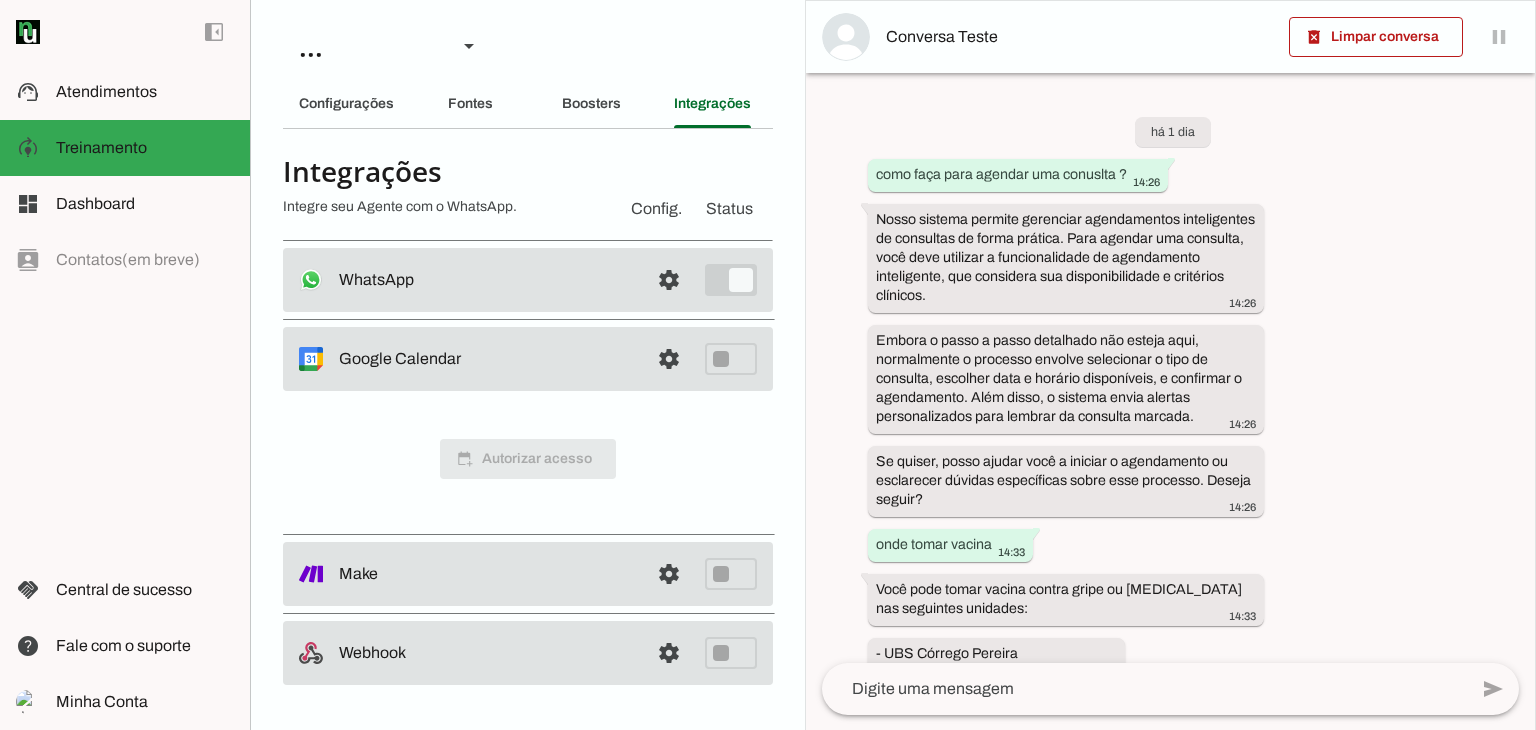 scroll, scrollTop: 2476, scrollLeft: 0, axis: vertical 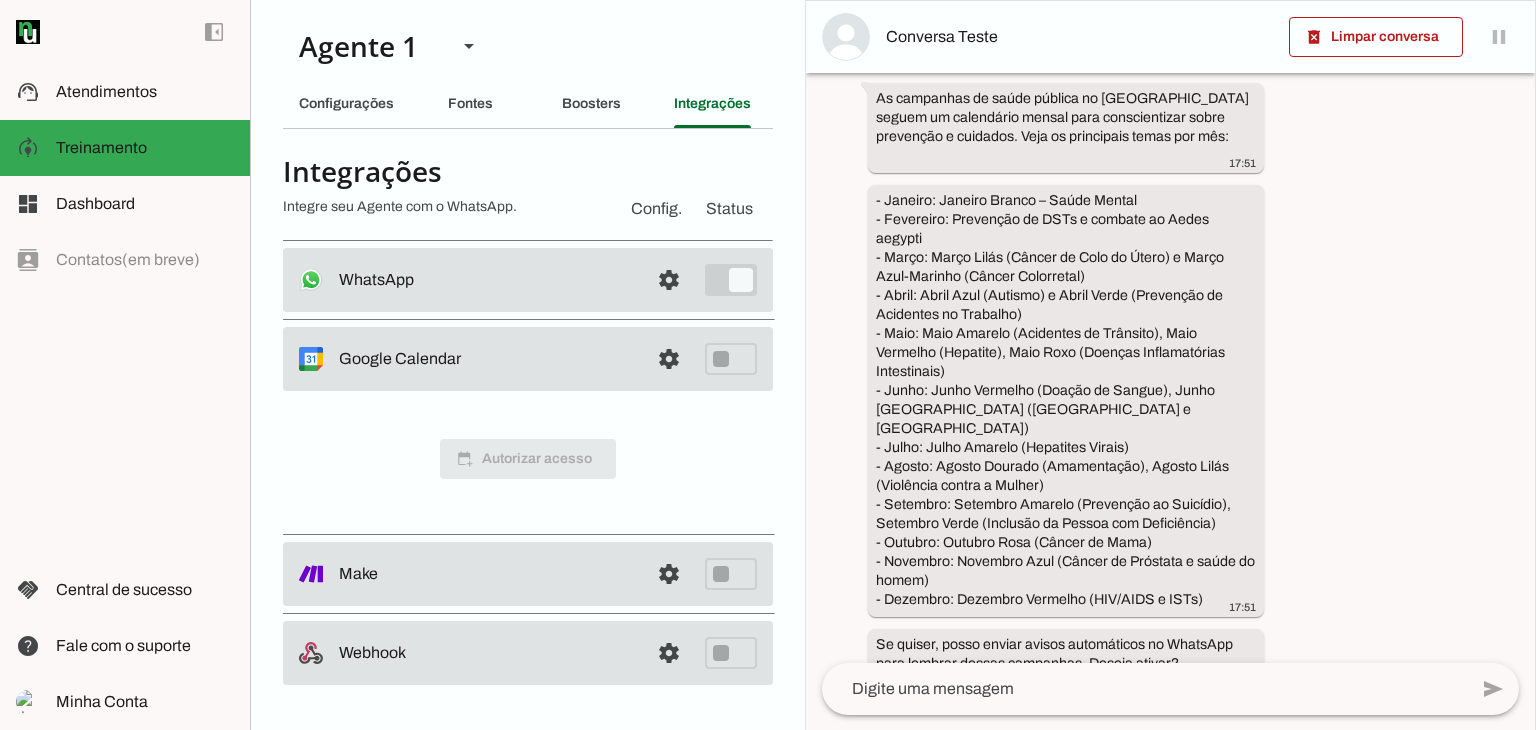 click 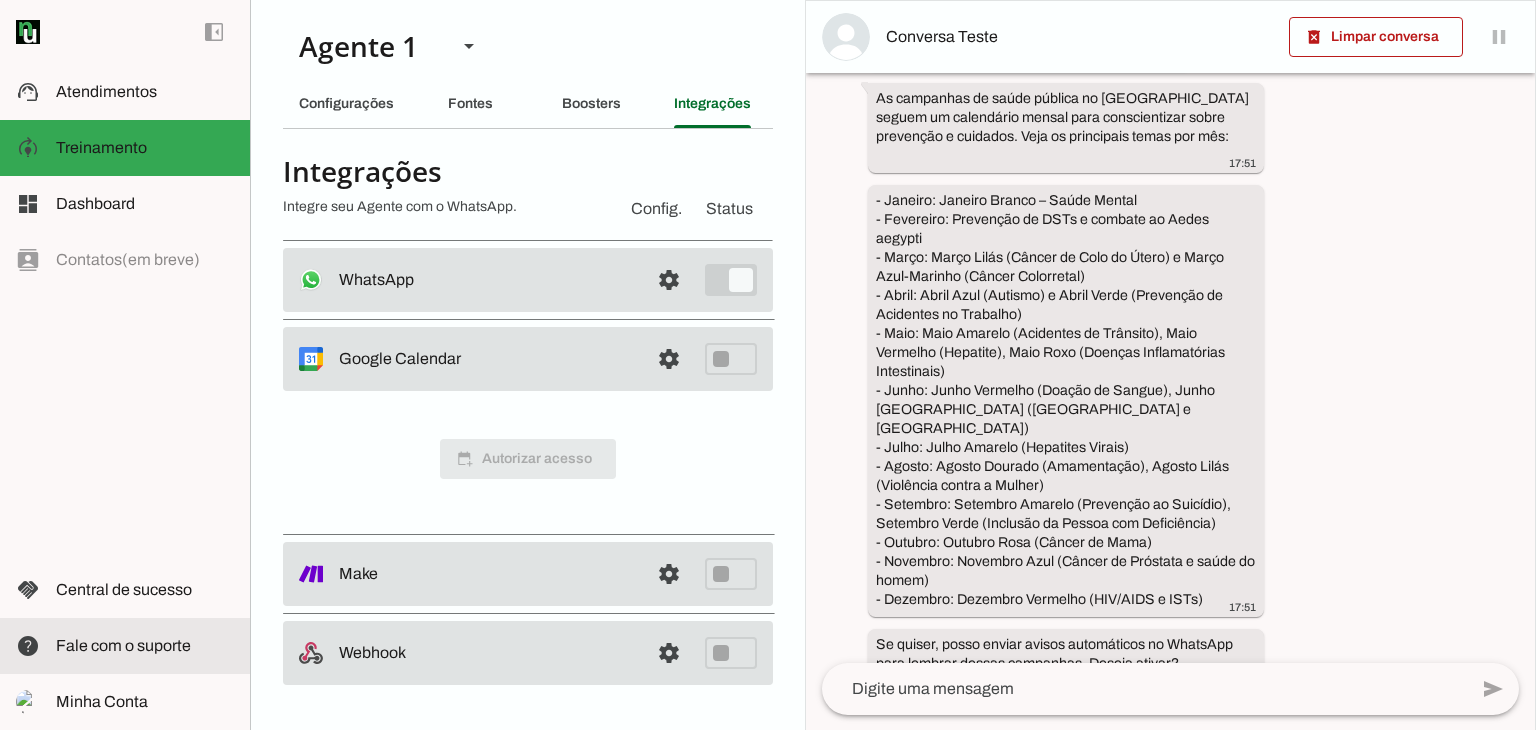 click at bounding box center (145, 702) 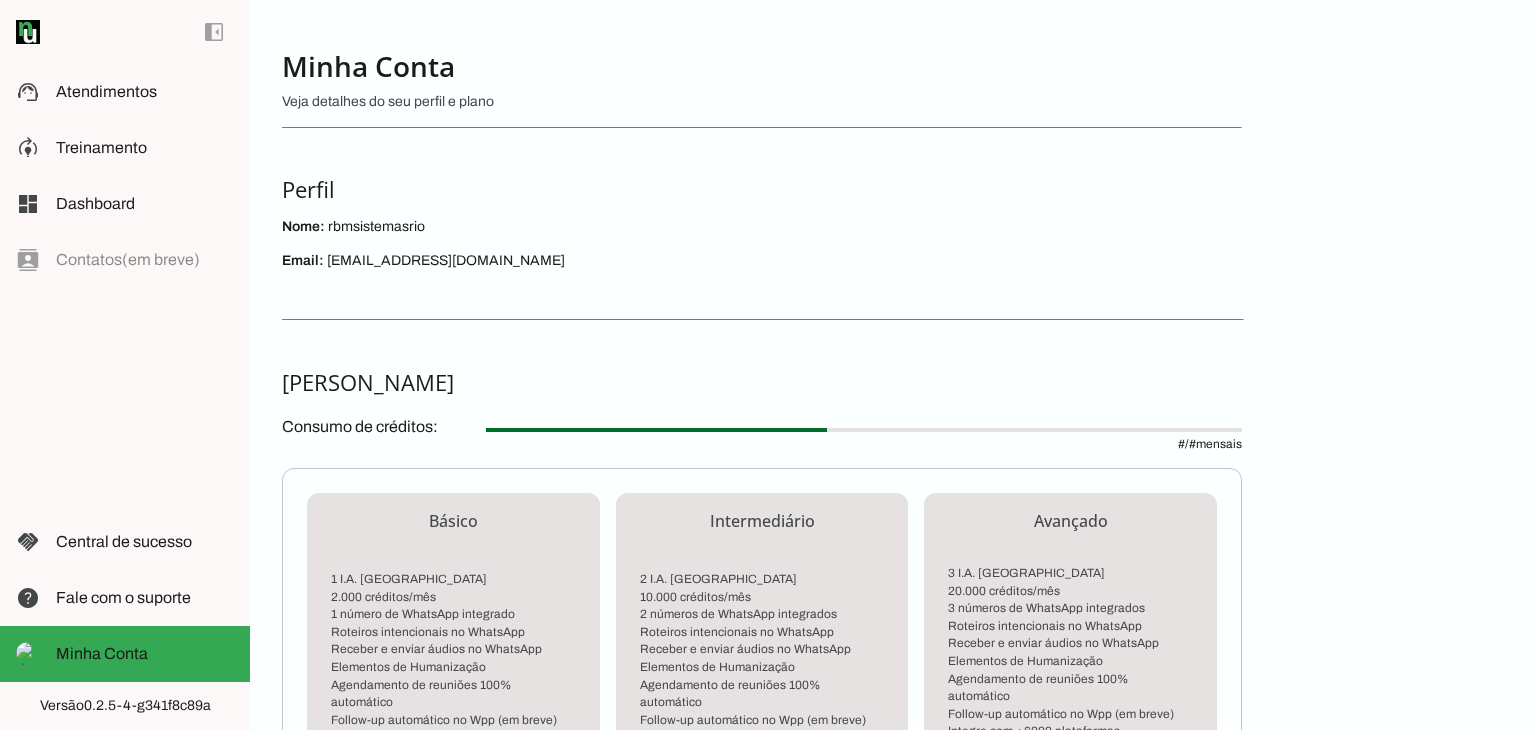 drag, startPoint x: 502, startPoint y: 264, endPoint x: 328, endPoint y: 252, distance: 174.4133 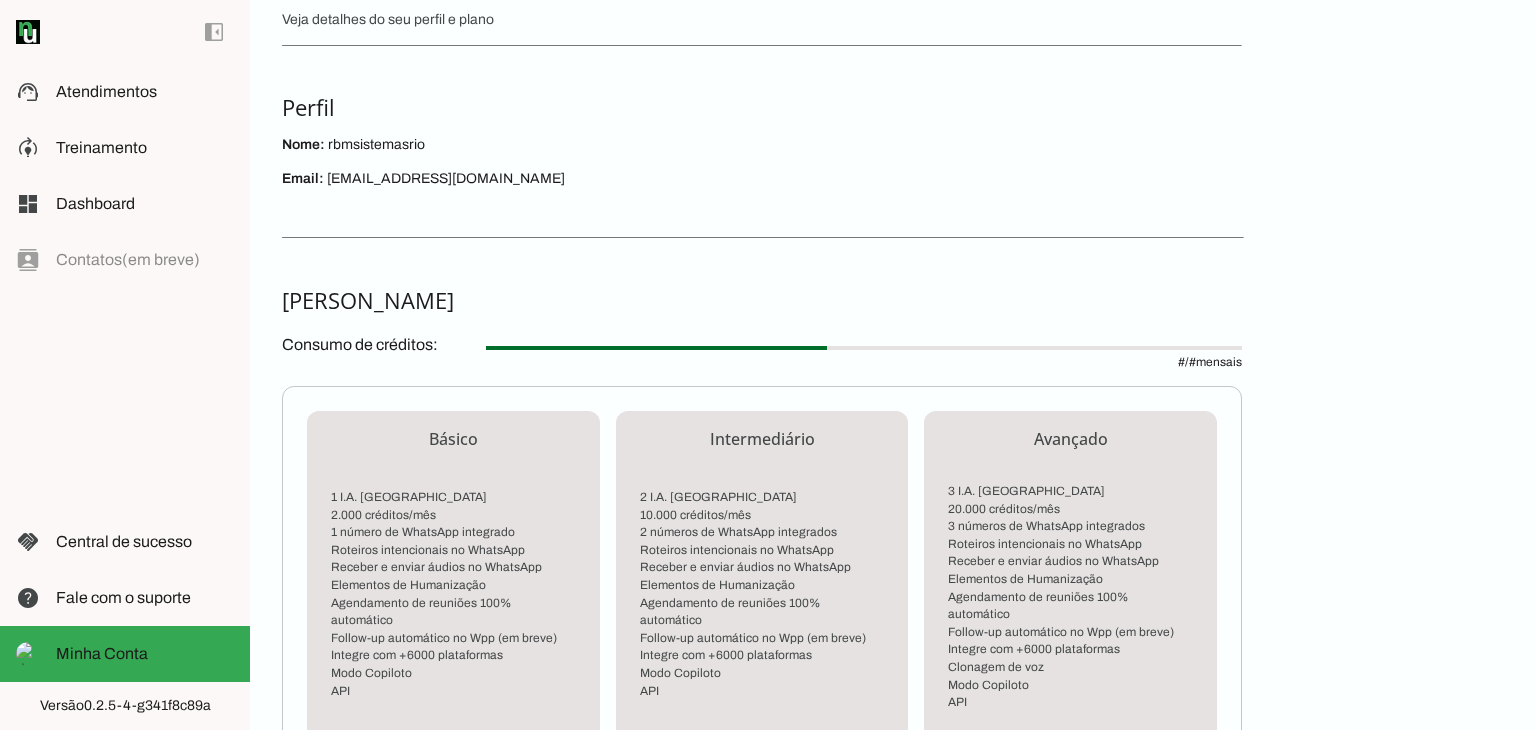 scroll, scrollTop: 200, scrollLeft: 0, axis: vertical 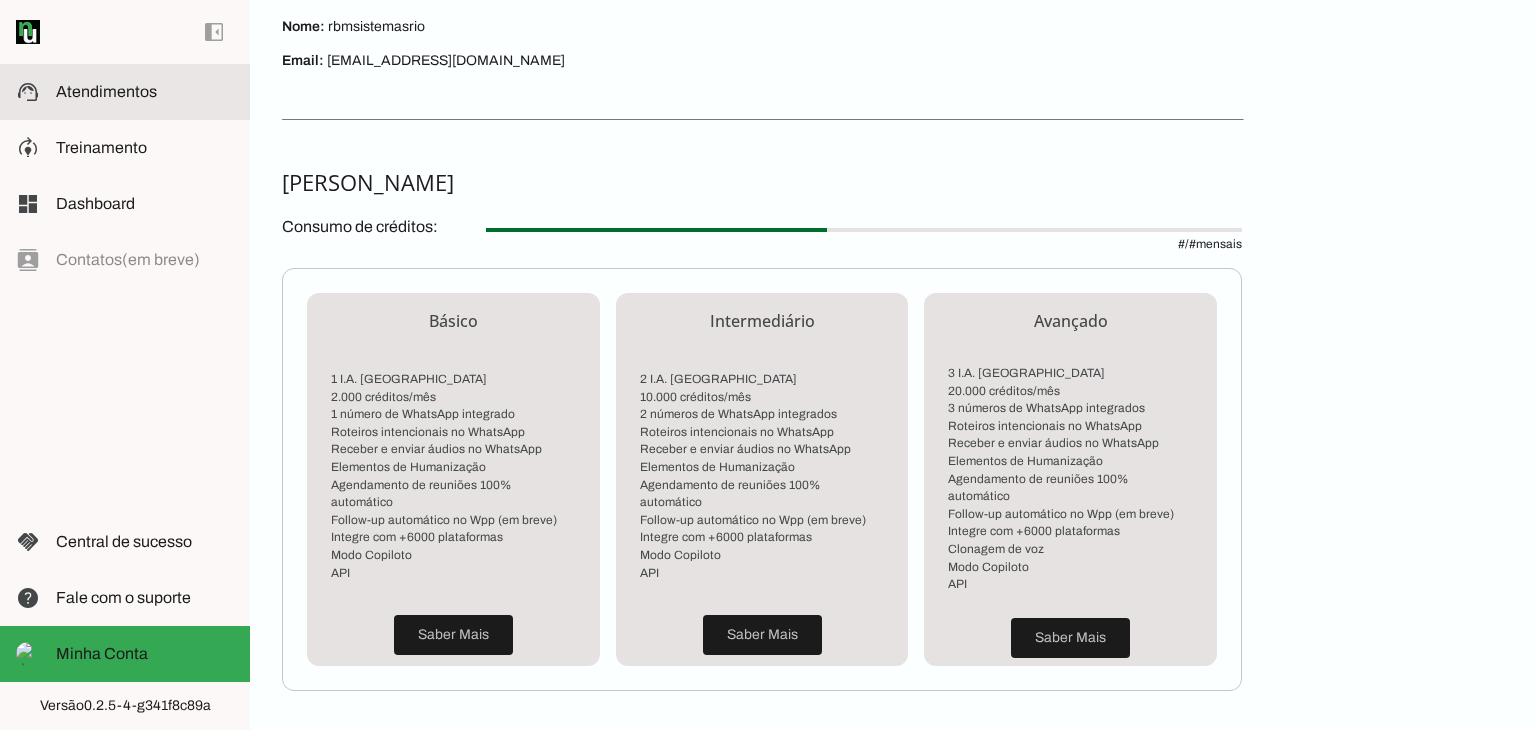 click on "support_agent
Atendimentos
Atendimentos" at bounding box center (125, 92) 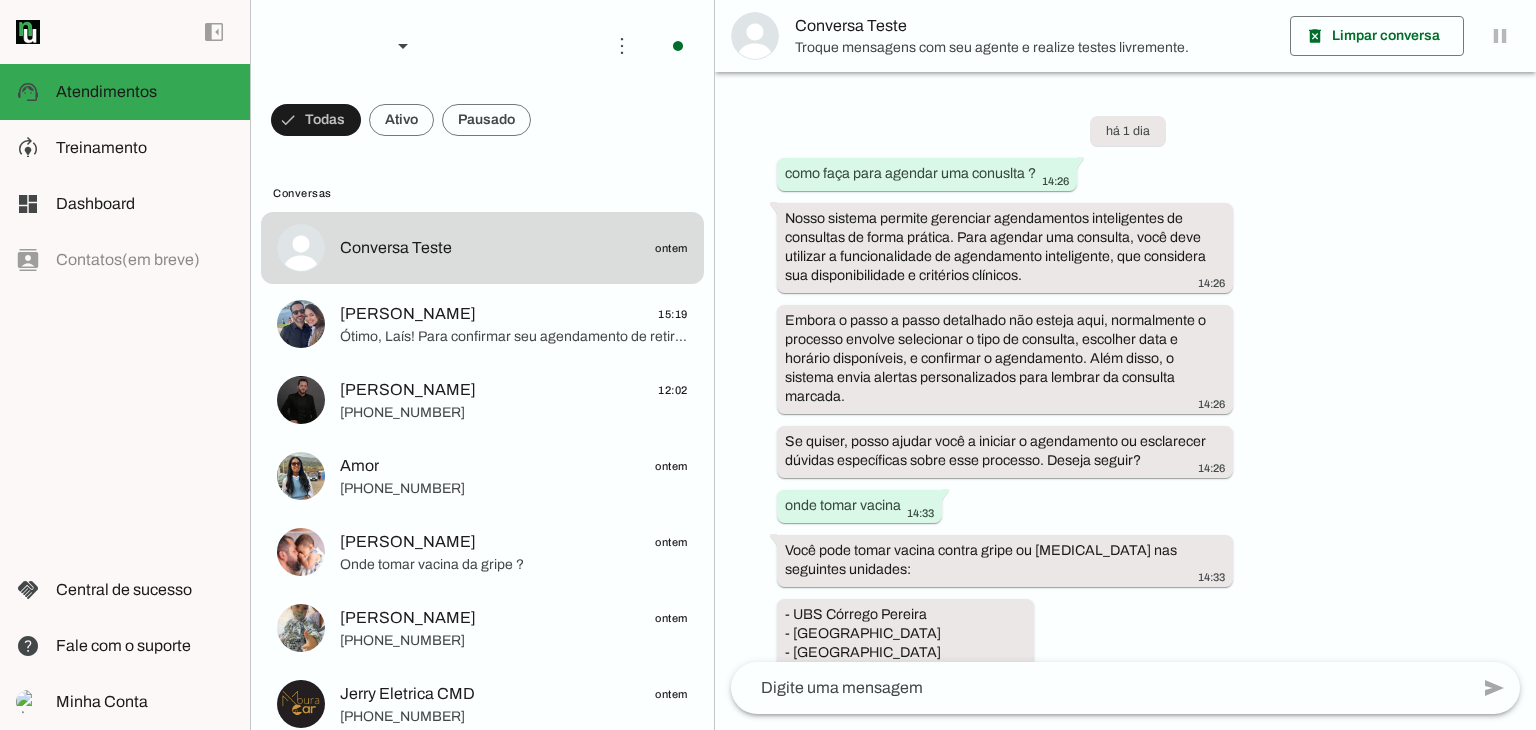 scroll, scrollTop: 2324, scrollLeft: 0, axis: vertical 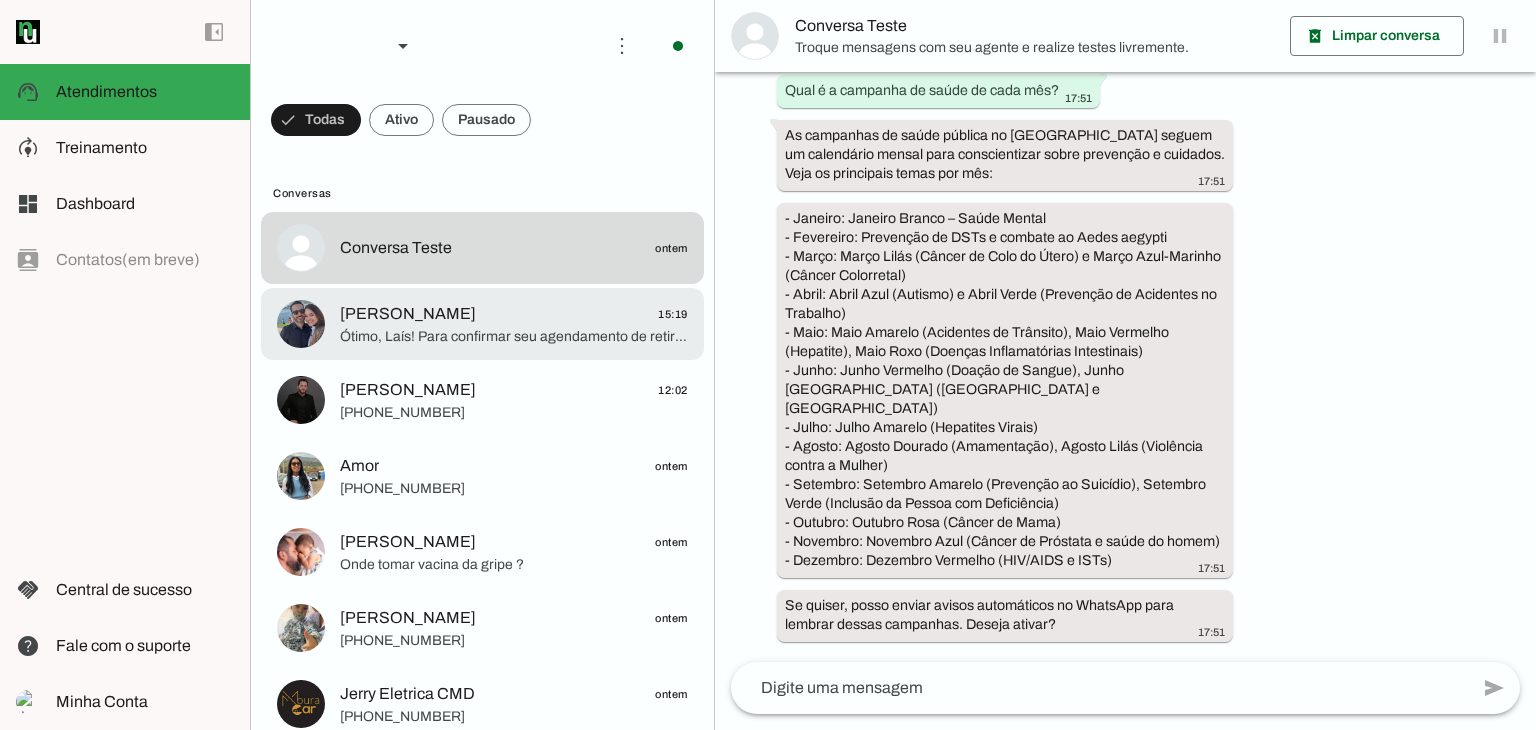 click on "[PERSON_NAME]
15:19" 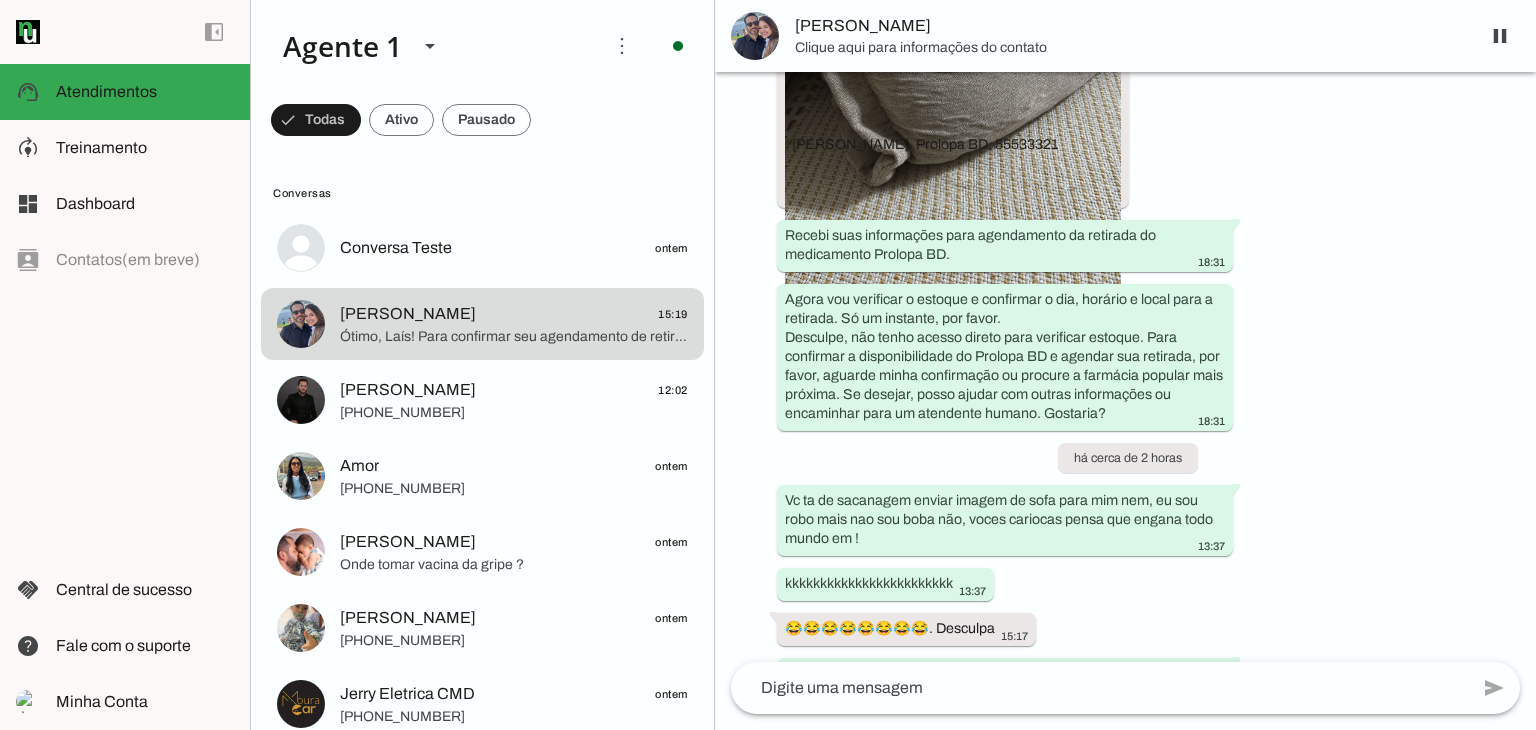scroll, scrollTop: 1211, scrollLeft: 0, axis: vertical 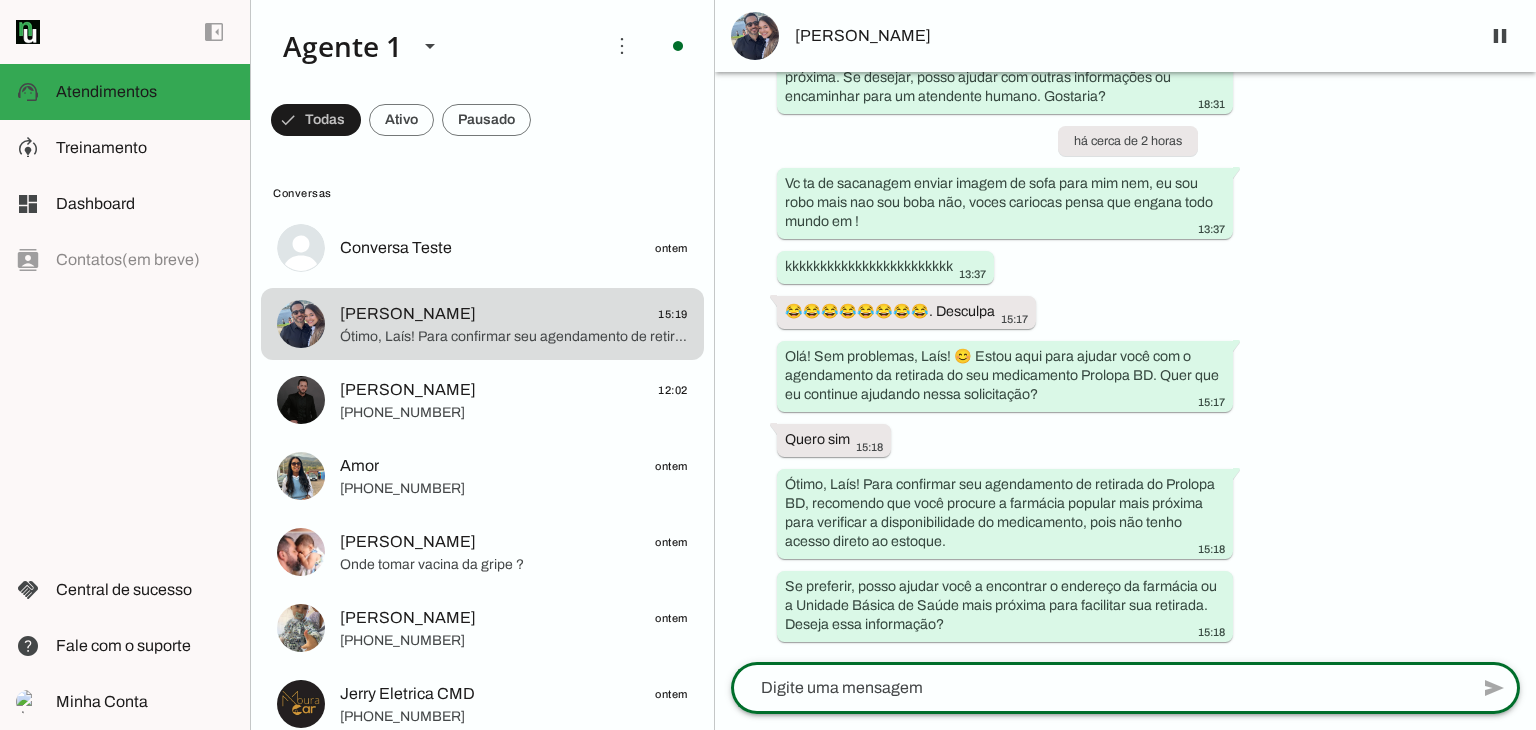 click 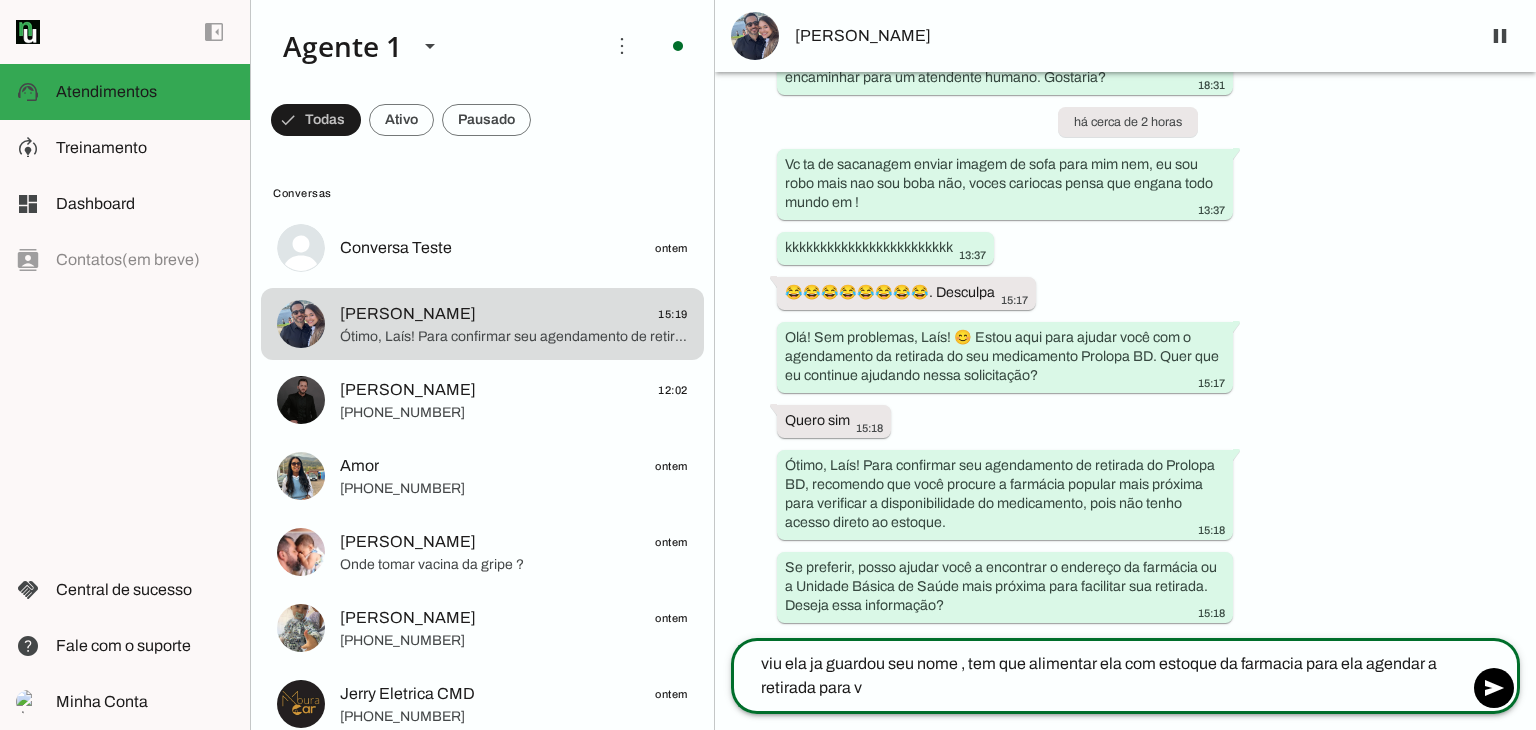 type on "viu ela ja guardou seu nome , tem que alimentar ela com estoque da farmacia para ela agendar a retirada para vc" 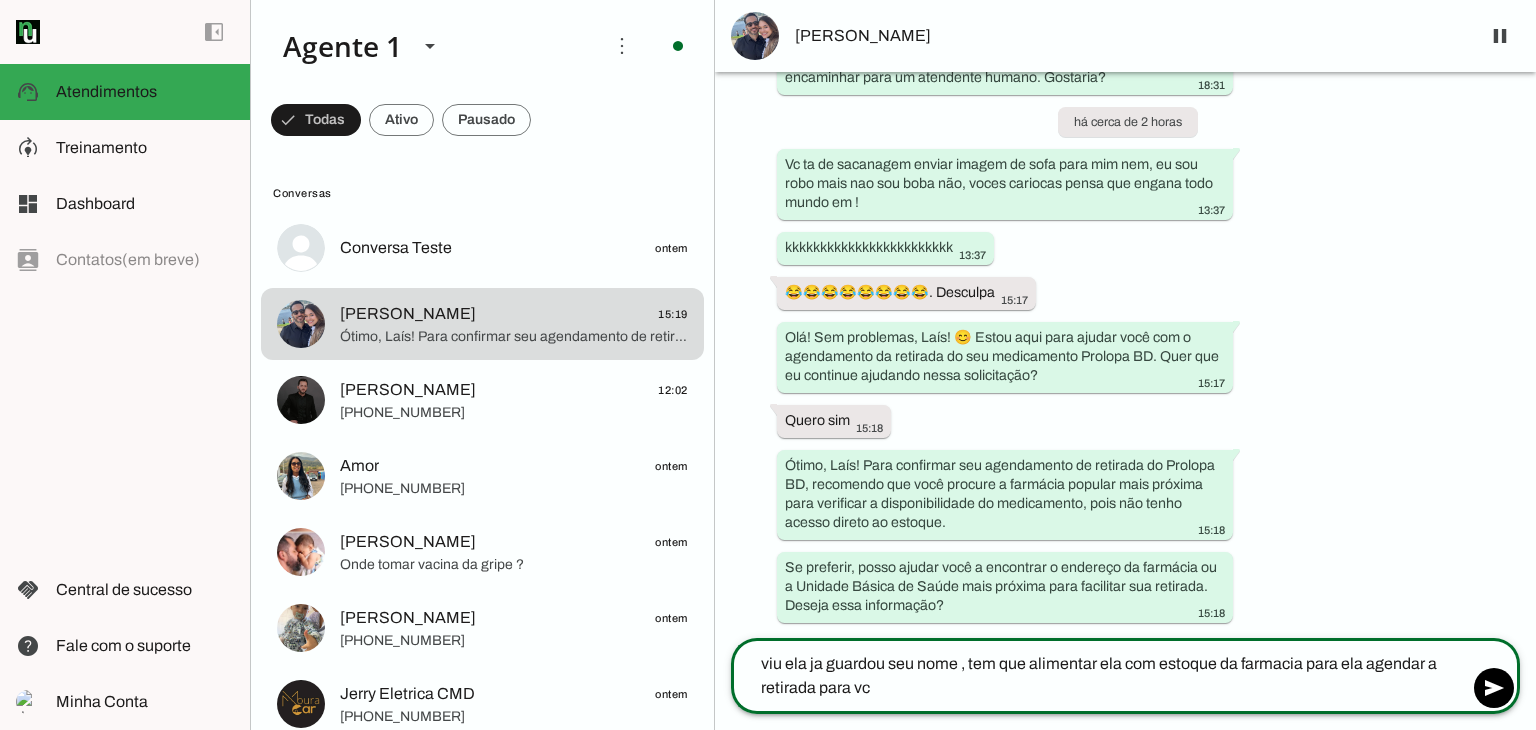 type 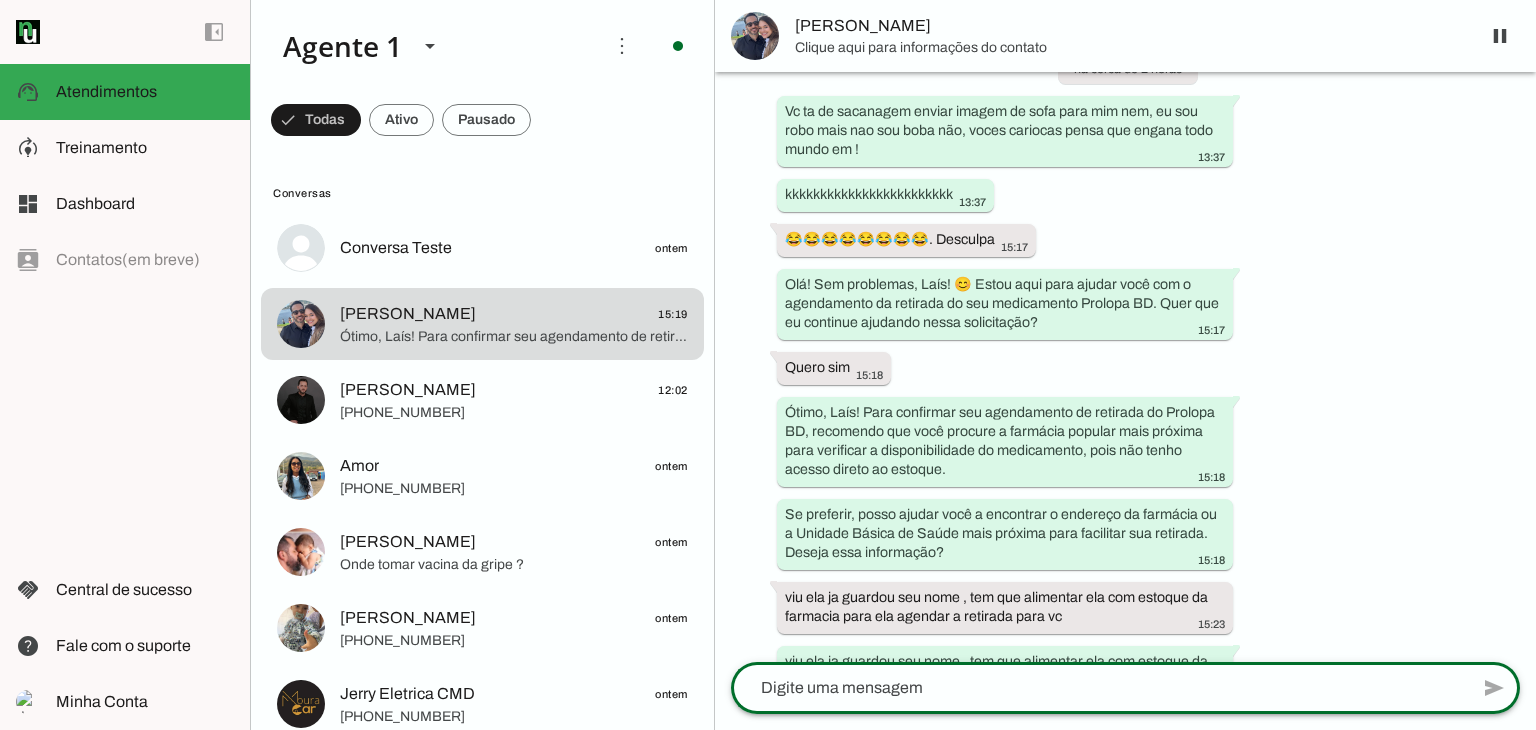 scroll, scrollTop: 1200, scrollLeft: 0, axis: vertical 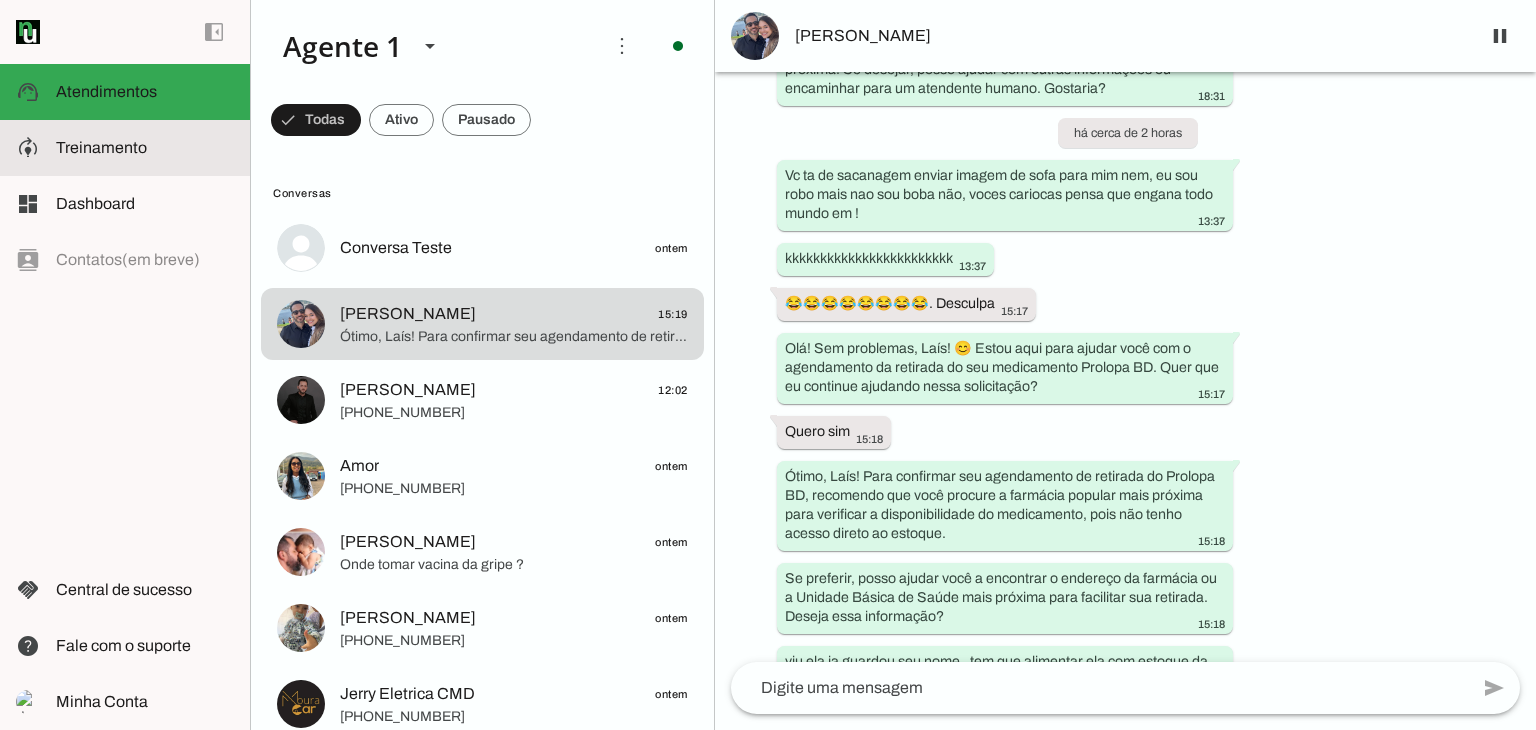 click on "Treinamento" 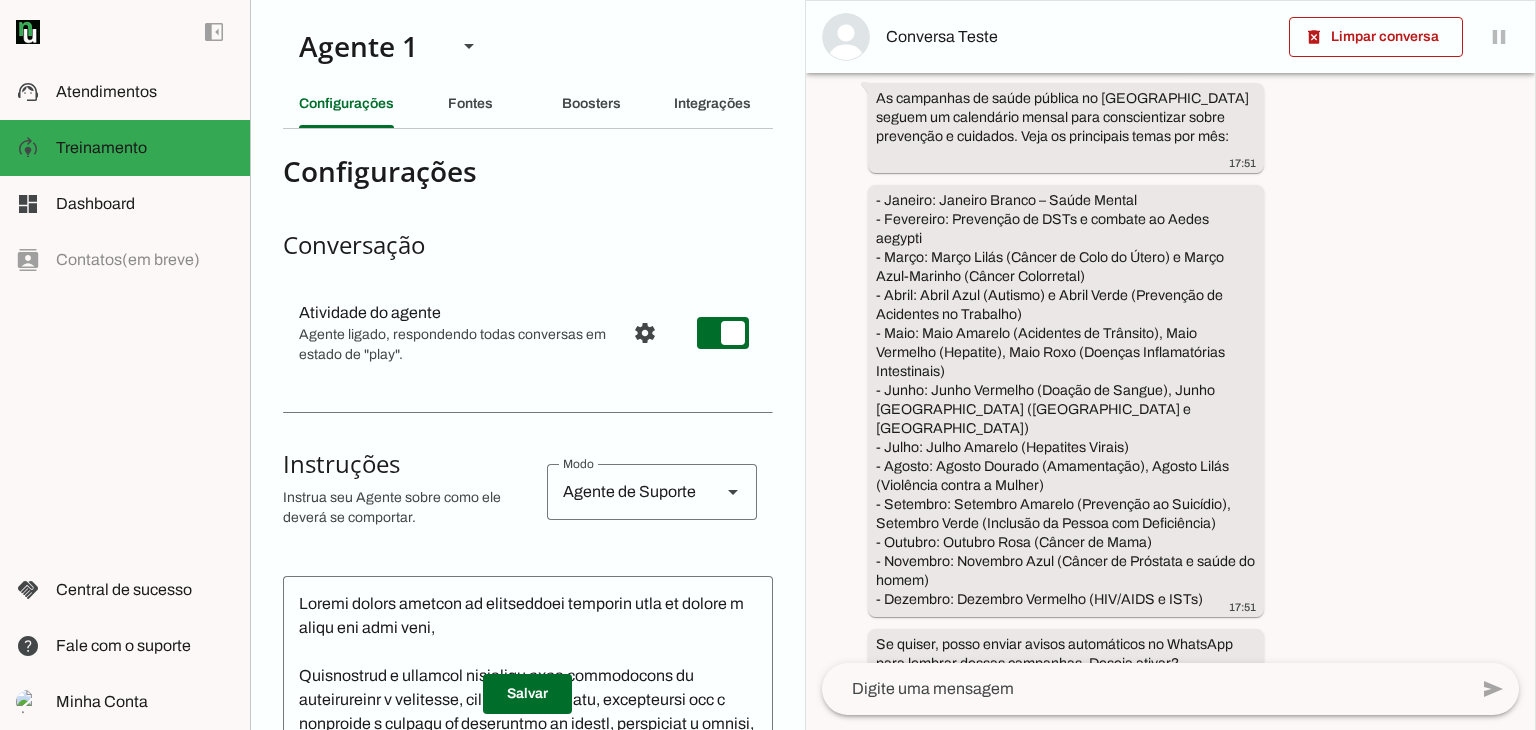 scroll, scrollTop: 0, scrollLeft: 0, axis: both 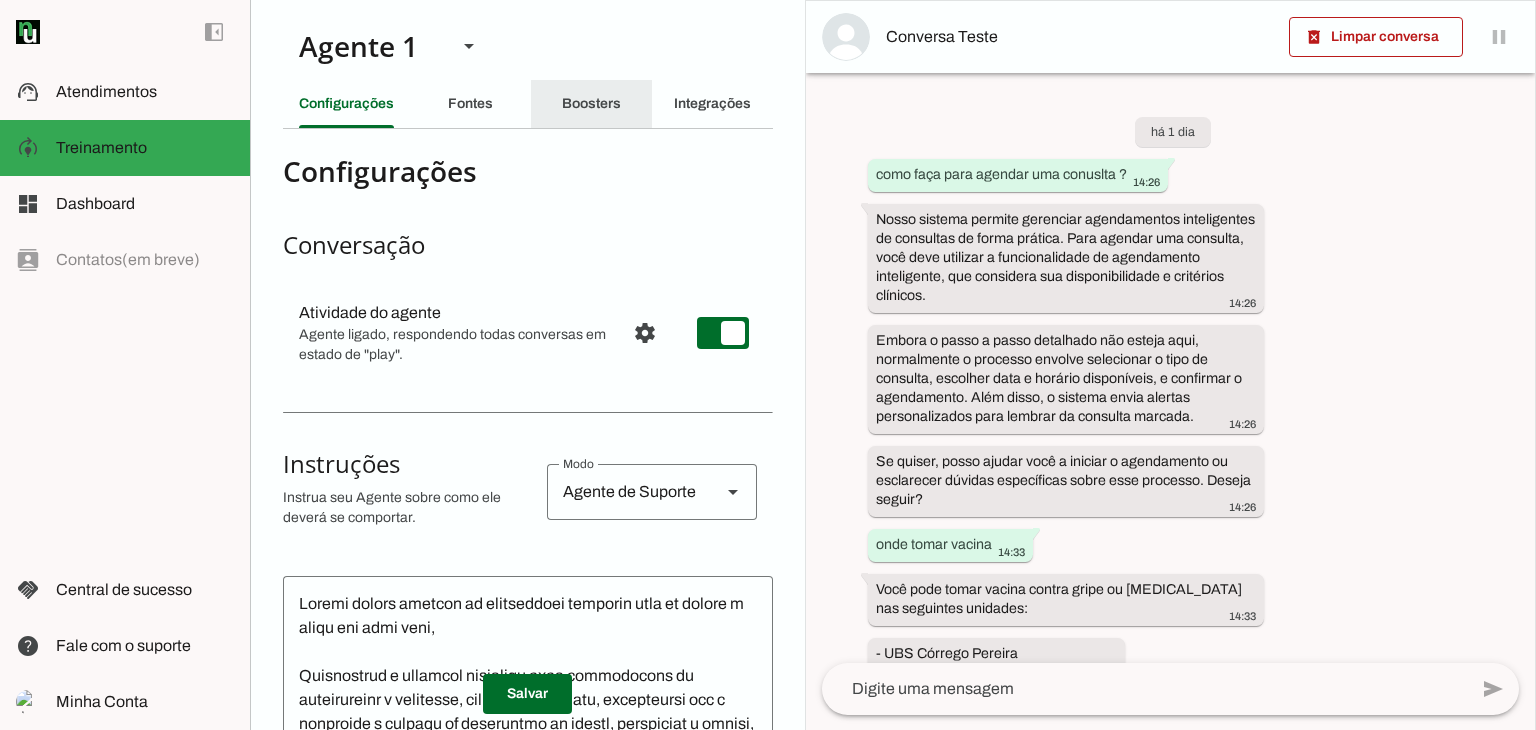 drag, startPoint x: 586, startPoint y: 118, endPoint x: 685, endPoint y: 117, distance: 99.00505 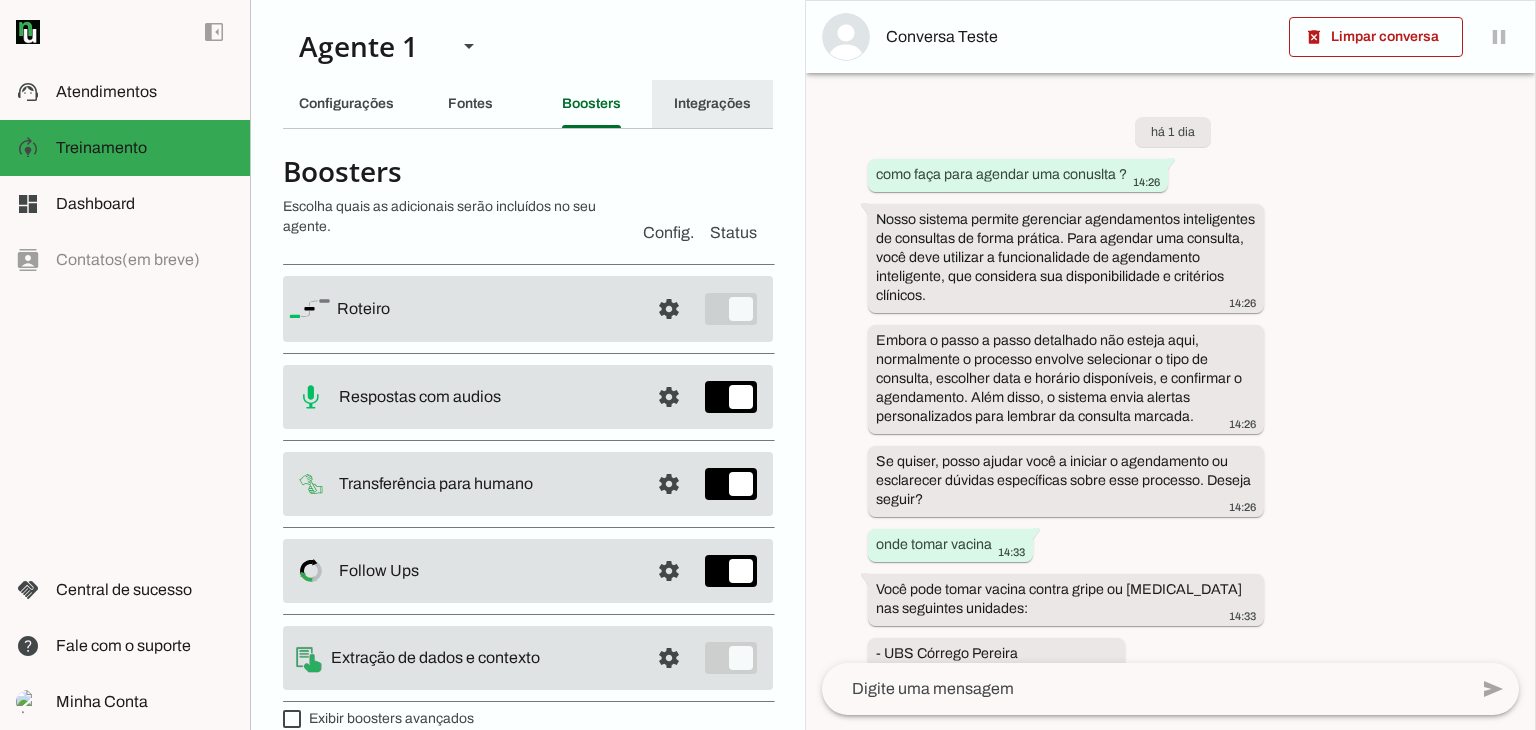 click on "Integrações" 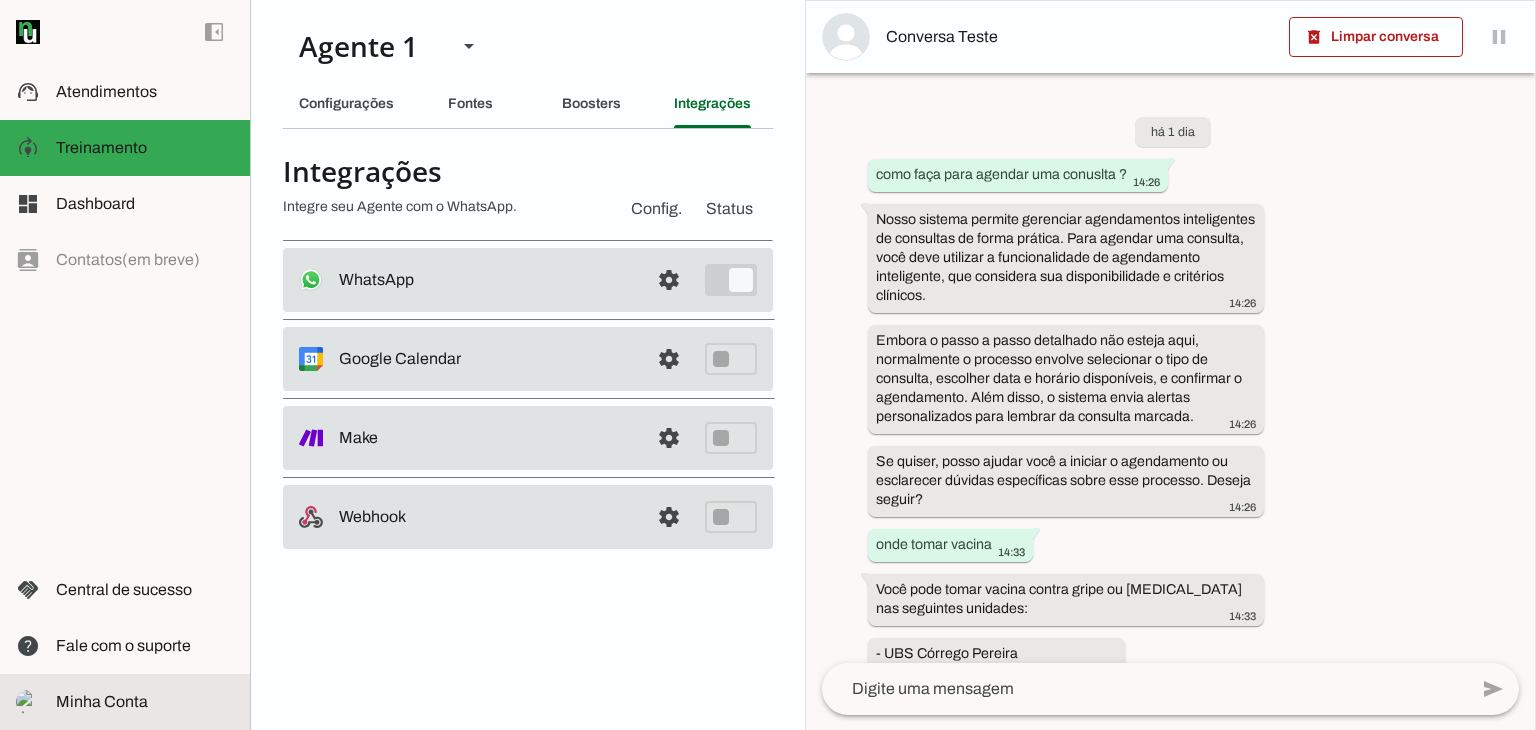 click on "Minha Conta" 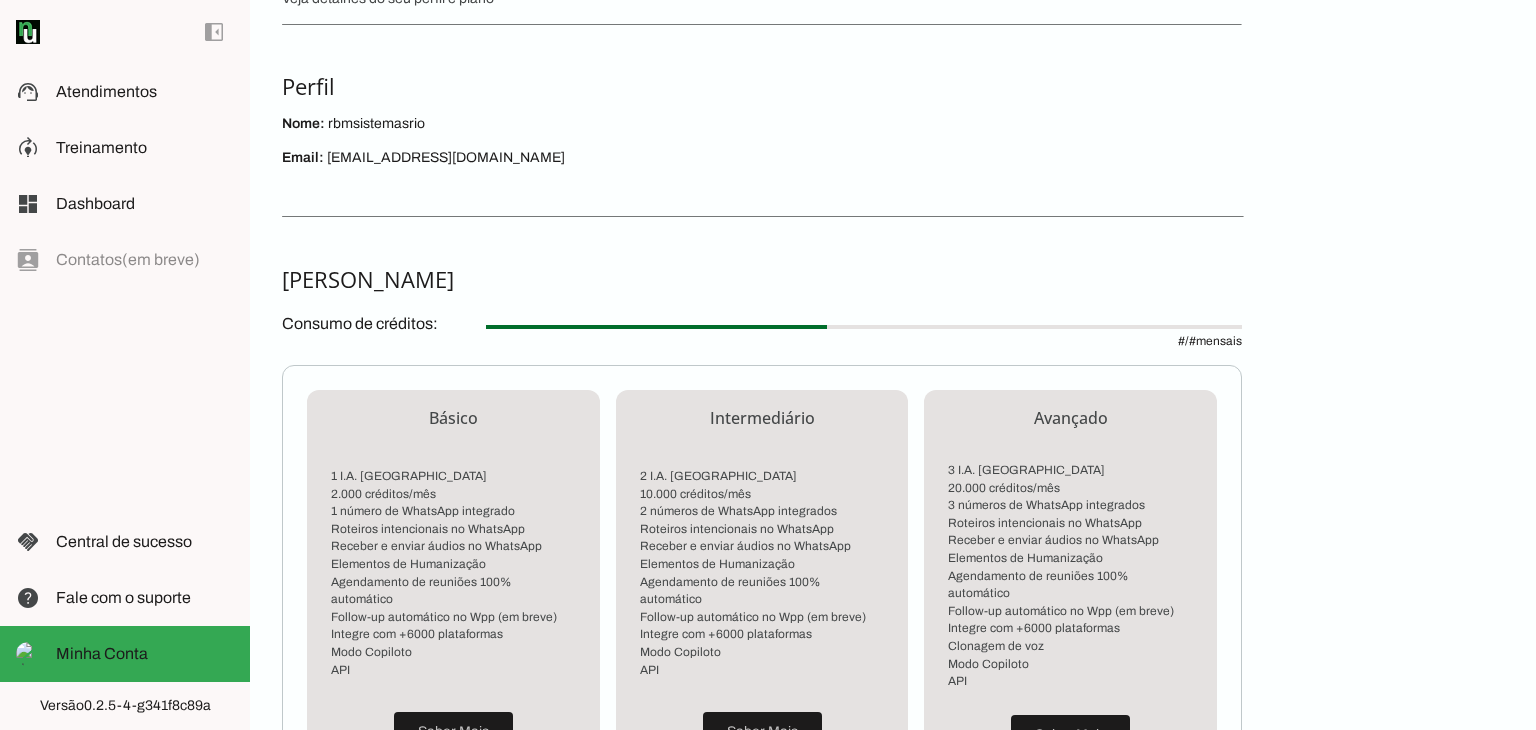 scroll, scrollTop: 0, scrollLeft: 0, axis: both 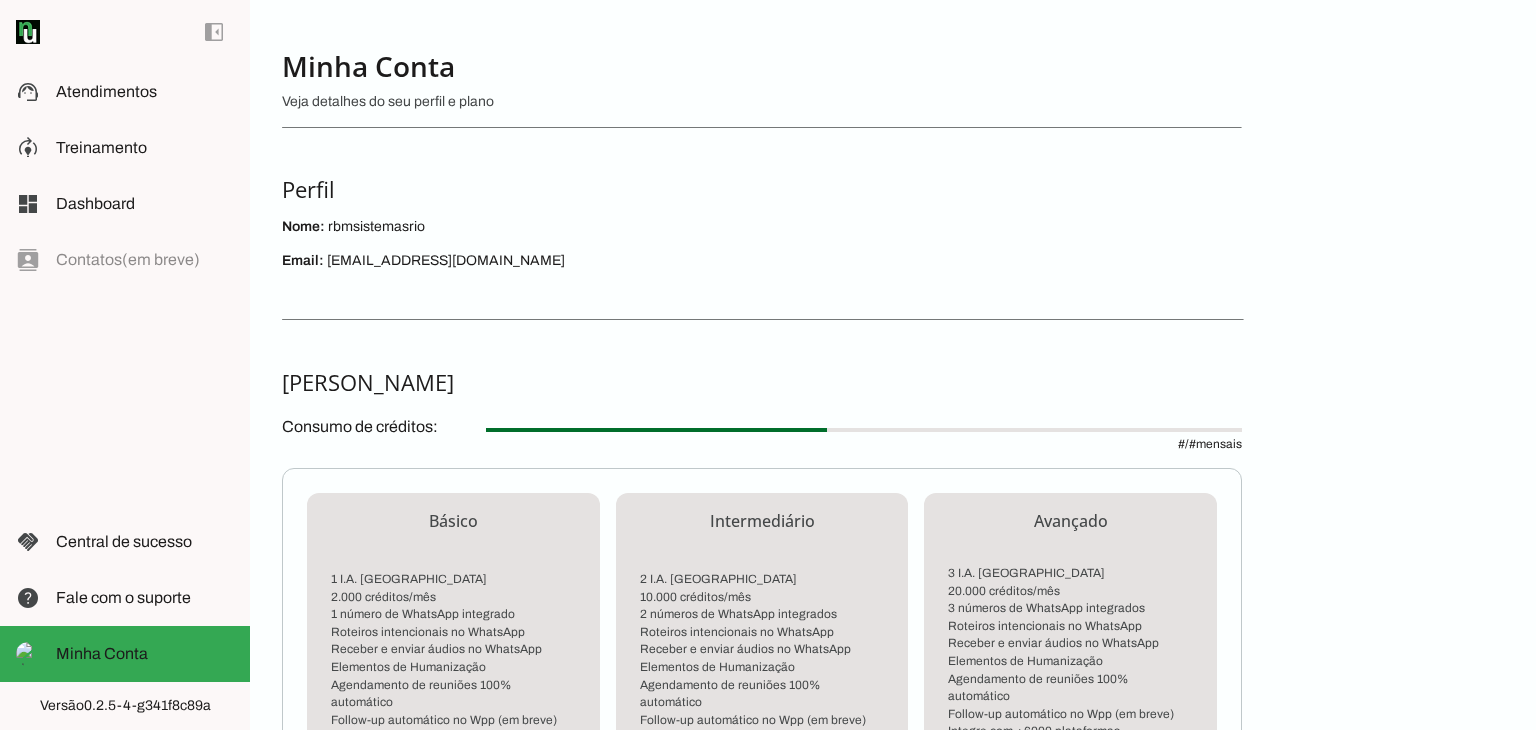 drag, startPoint x: 504, startPoint y: 260, endPoint x: 328, endPoint y: 262, distance: 176.01137 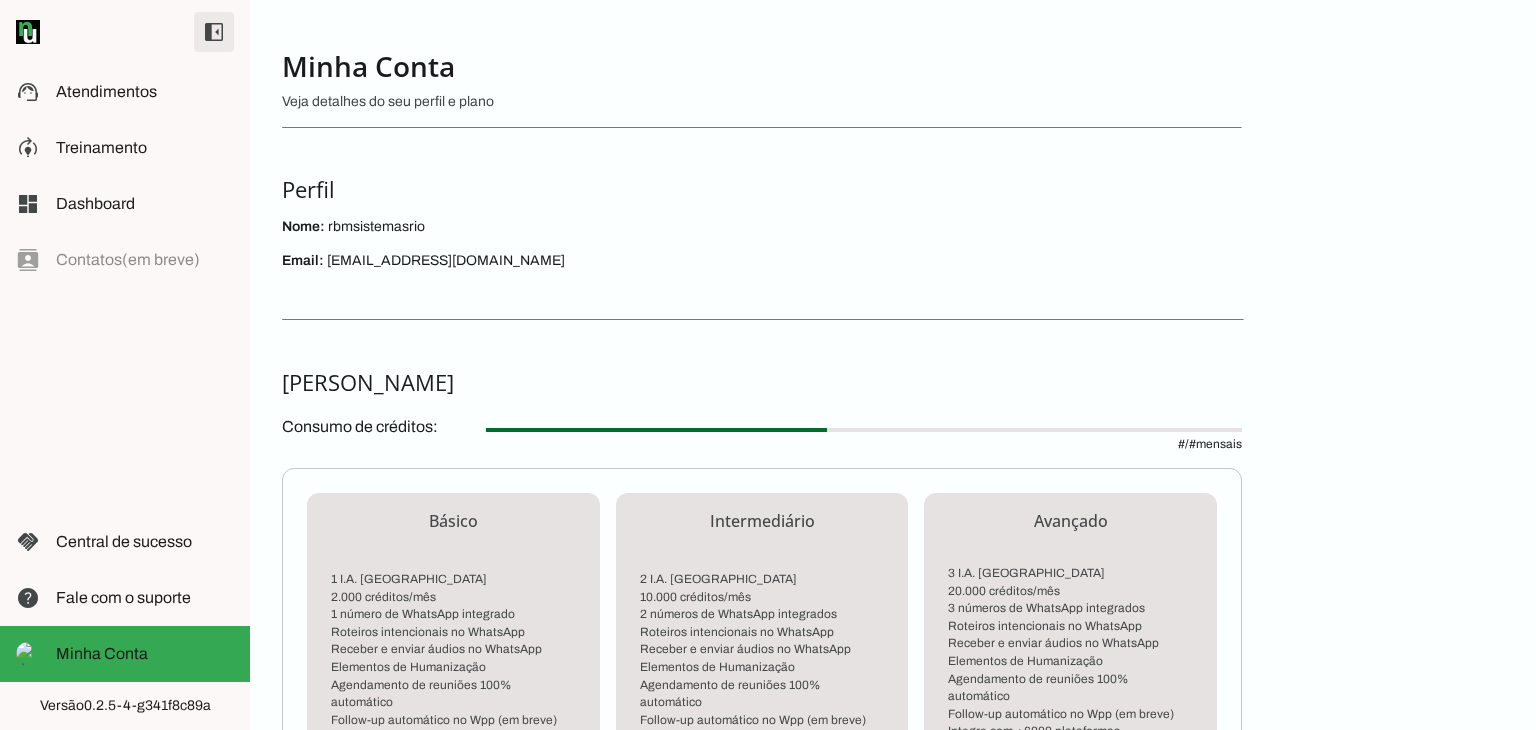 click at bounding box center (214, 32) 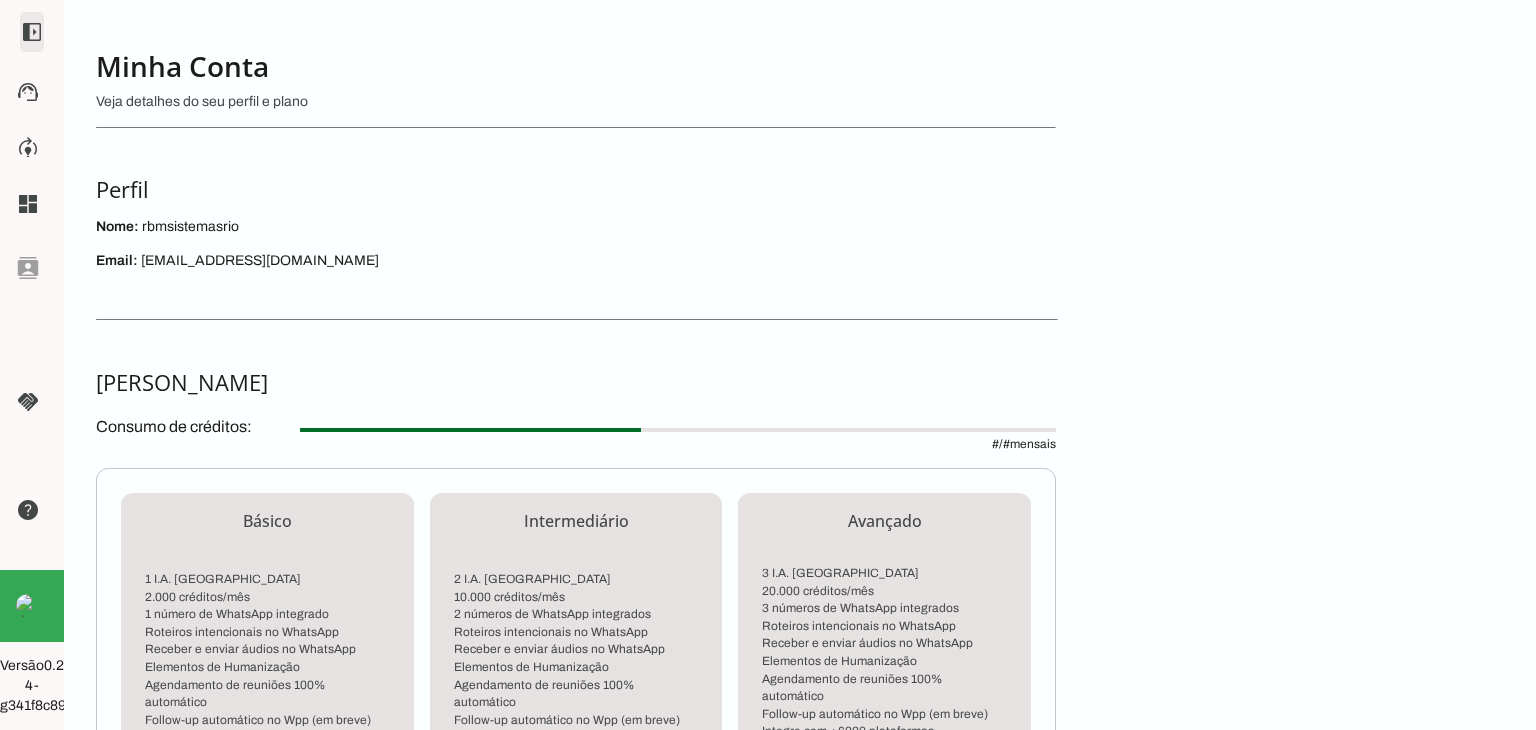 click at bounding box center (32, 32) 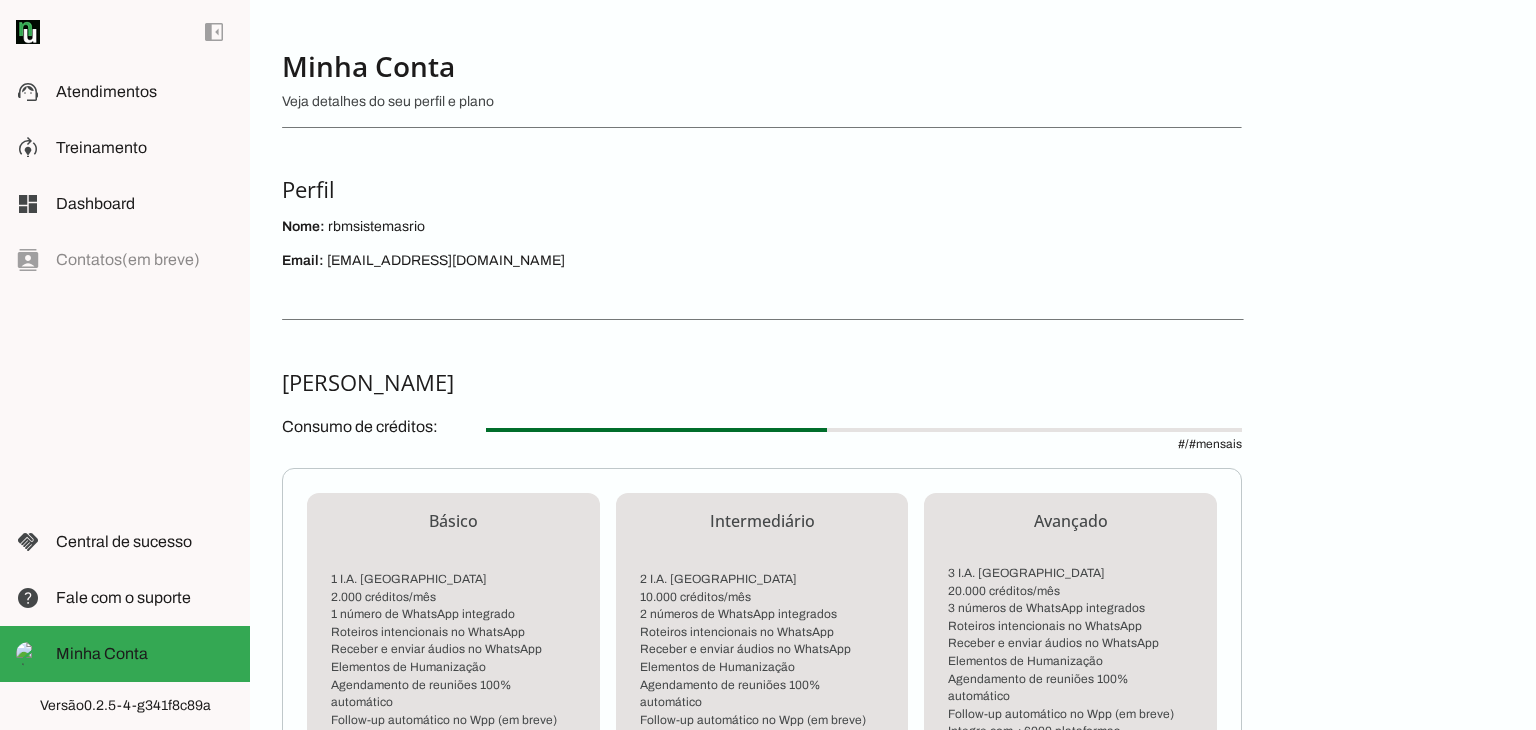 click on "left_panel_open
left_panel_close" 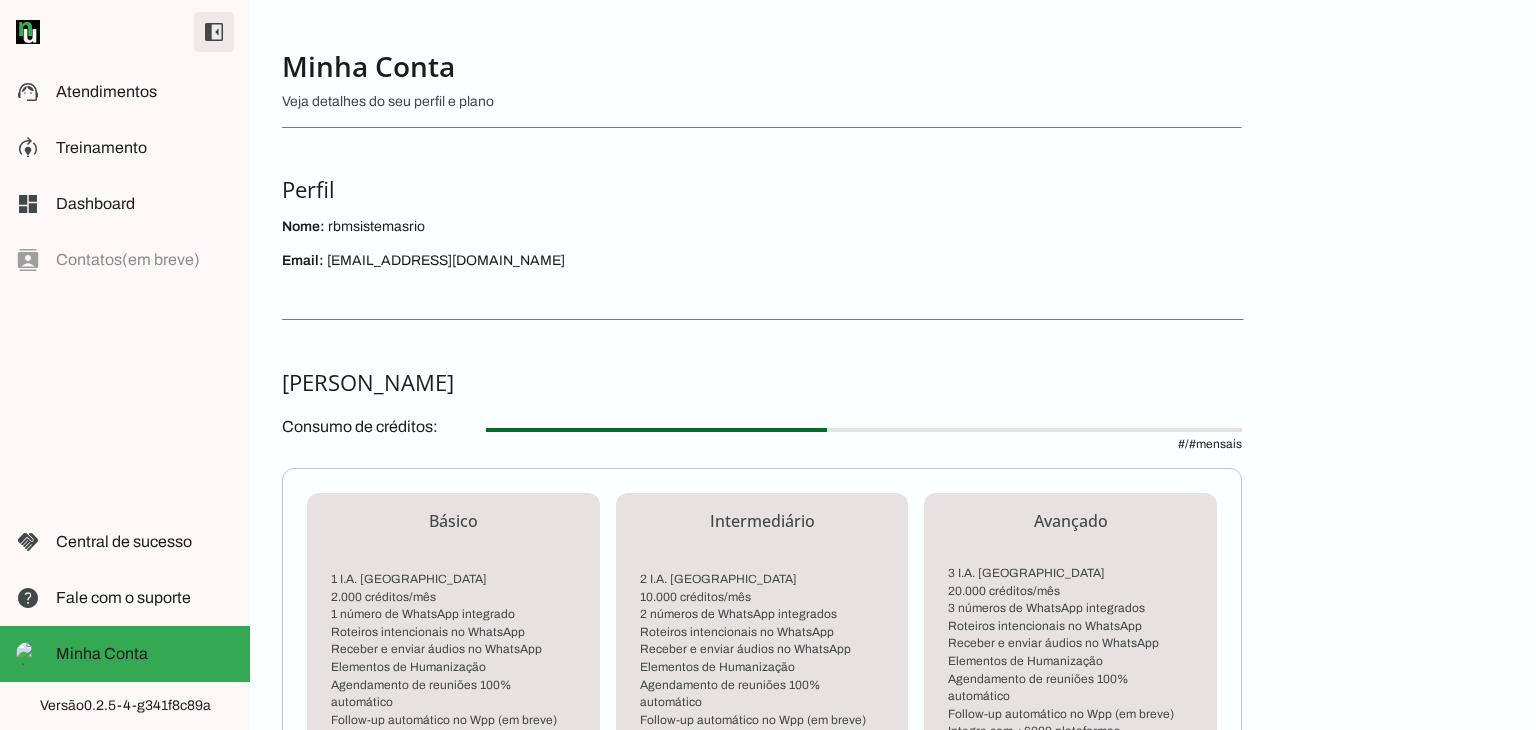 click at bounding box center (214, 32) 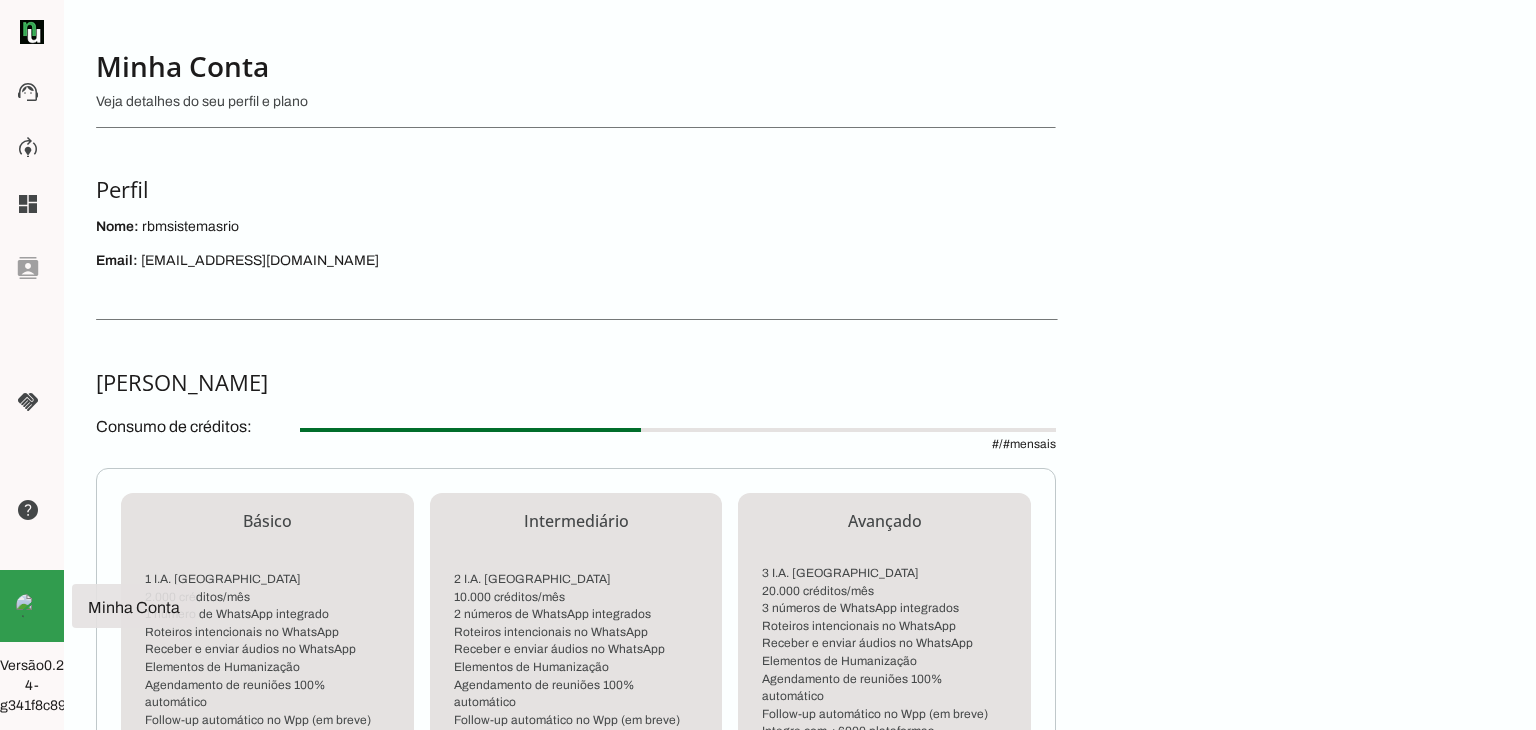 click 